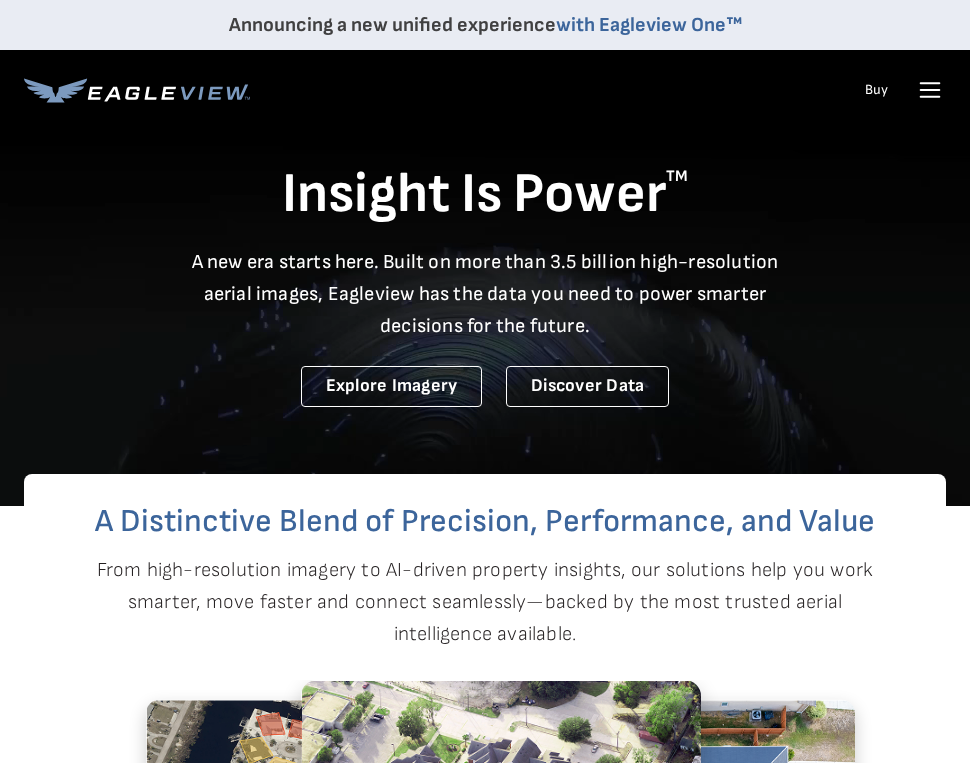 scroll, scrollTop: 0, scrollLeft: 0, axis: both 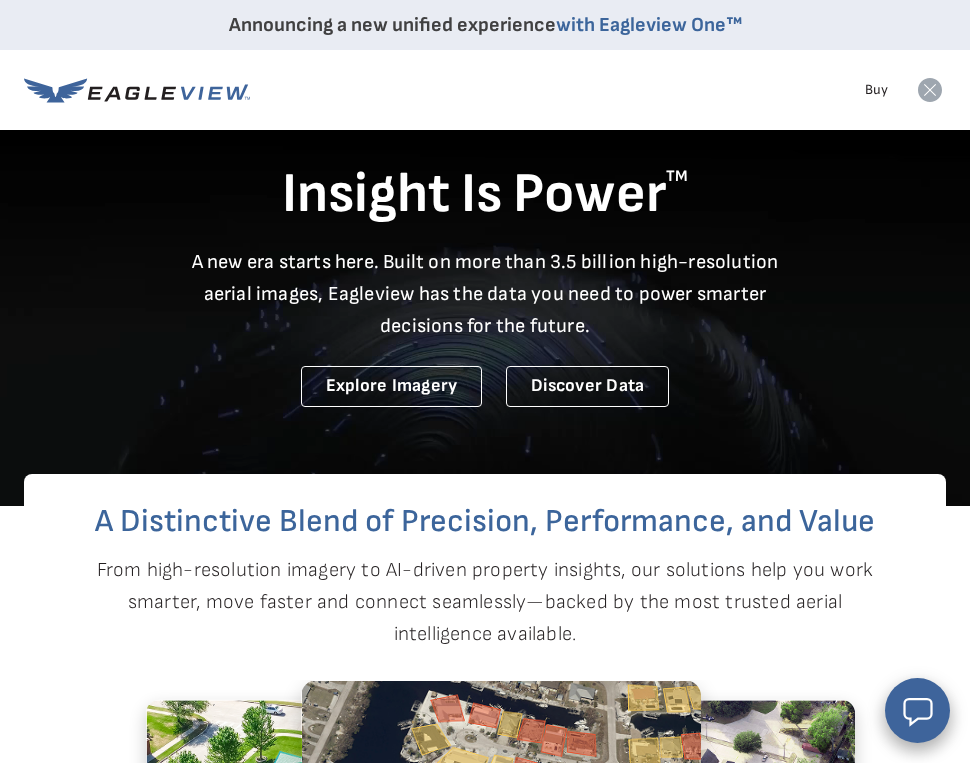 click 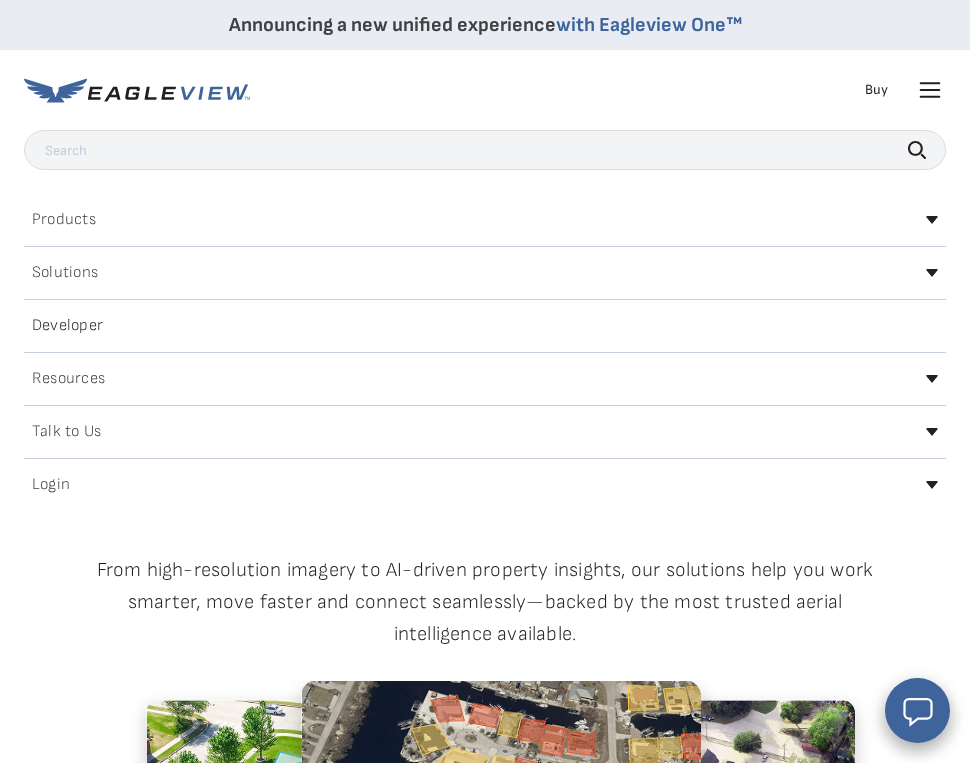 click 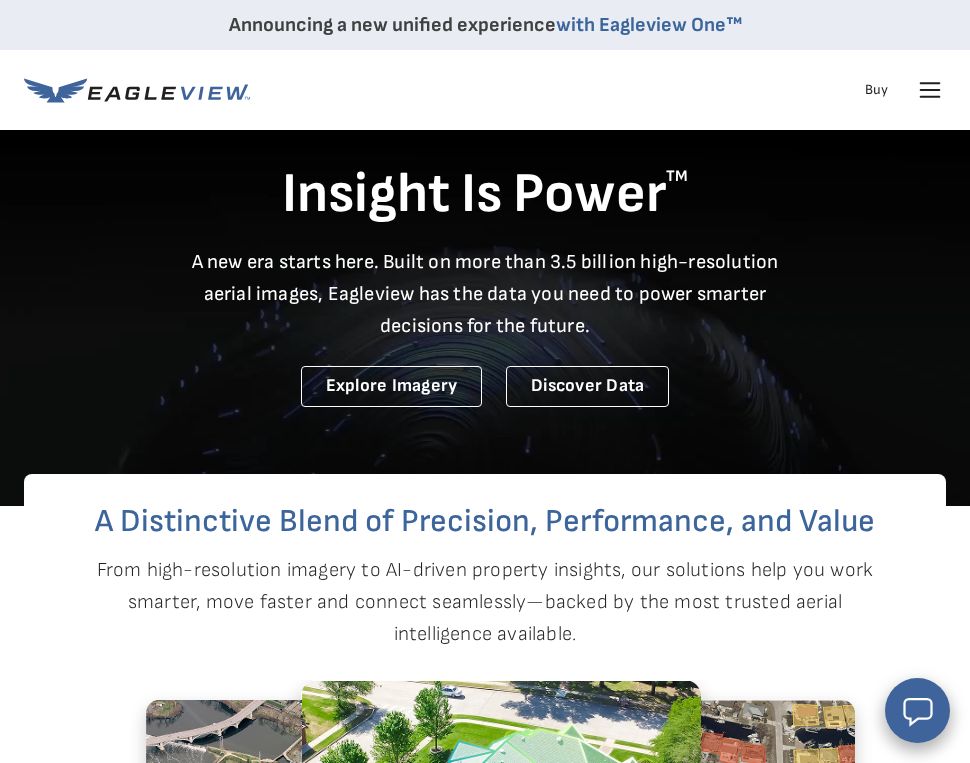 click on "EagleBot Online Learn how we can reduce roofing estimate cost by 70% ×" at bounding box center [737, 599] 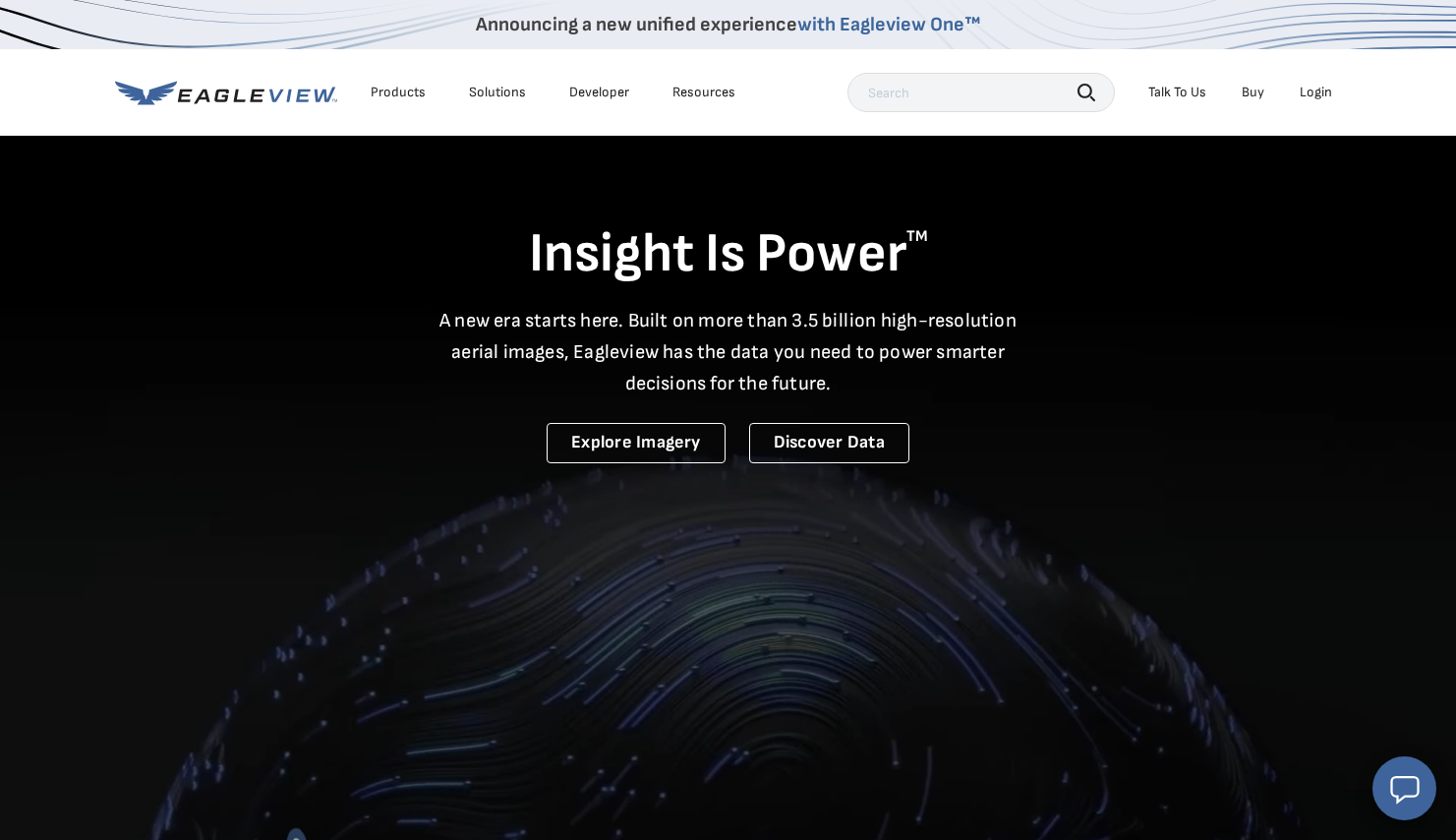 click on "Login" at bounding box center [1315, 92] 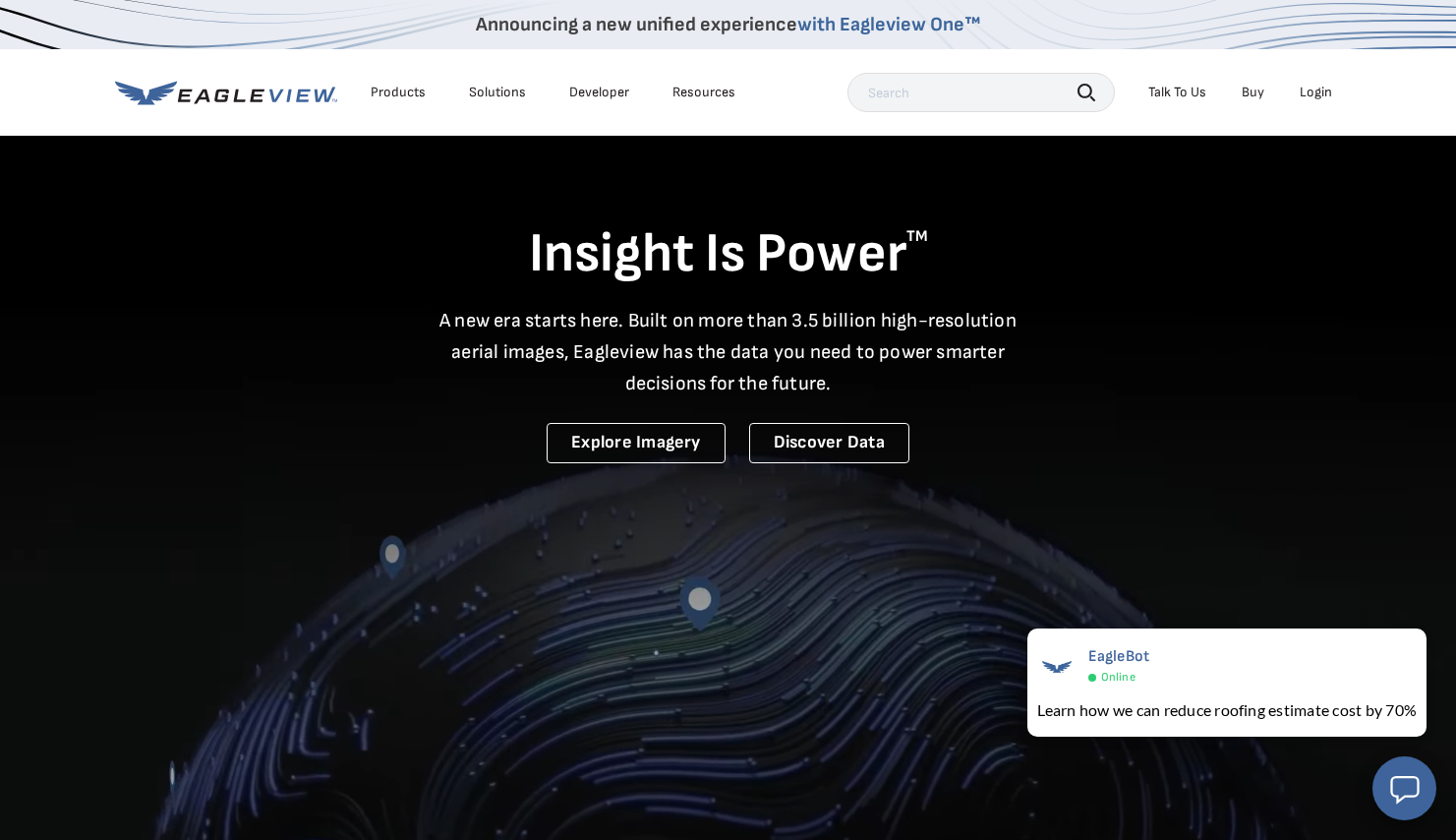 click on "Login" at bounding box center (1315, 92) 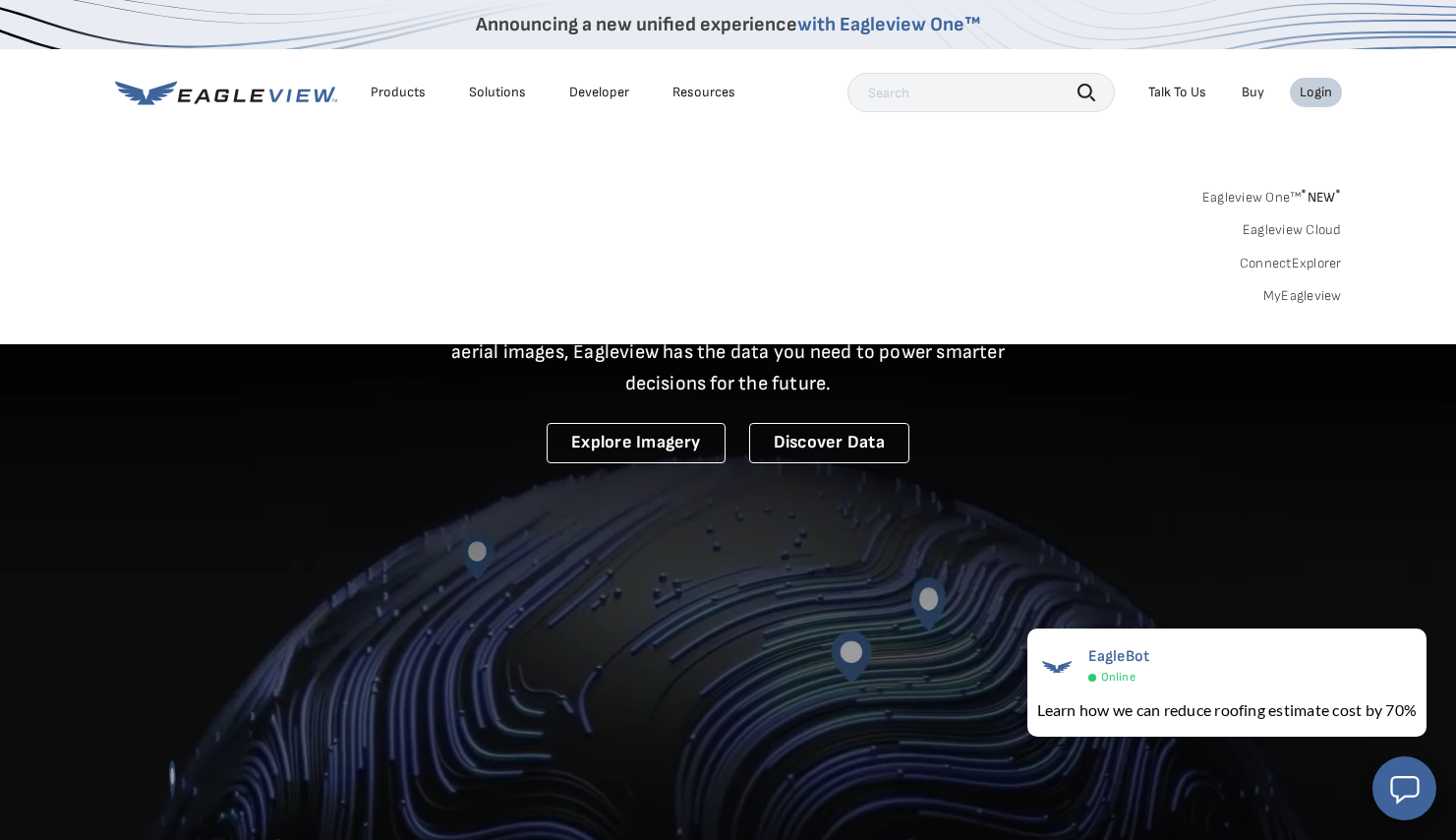 click on "MyEagleview" at bounding box center (1303, 296) 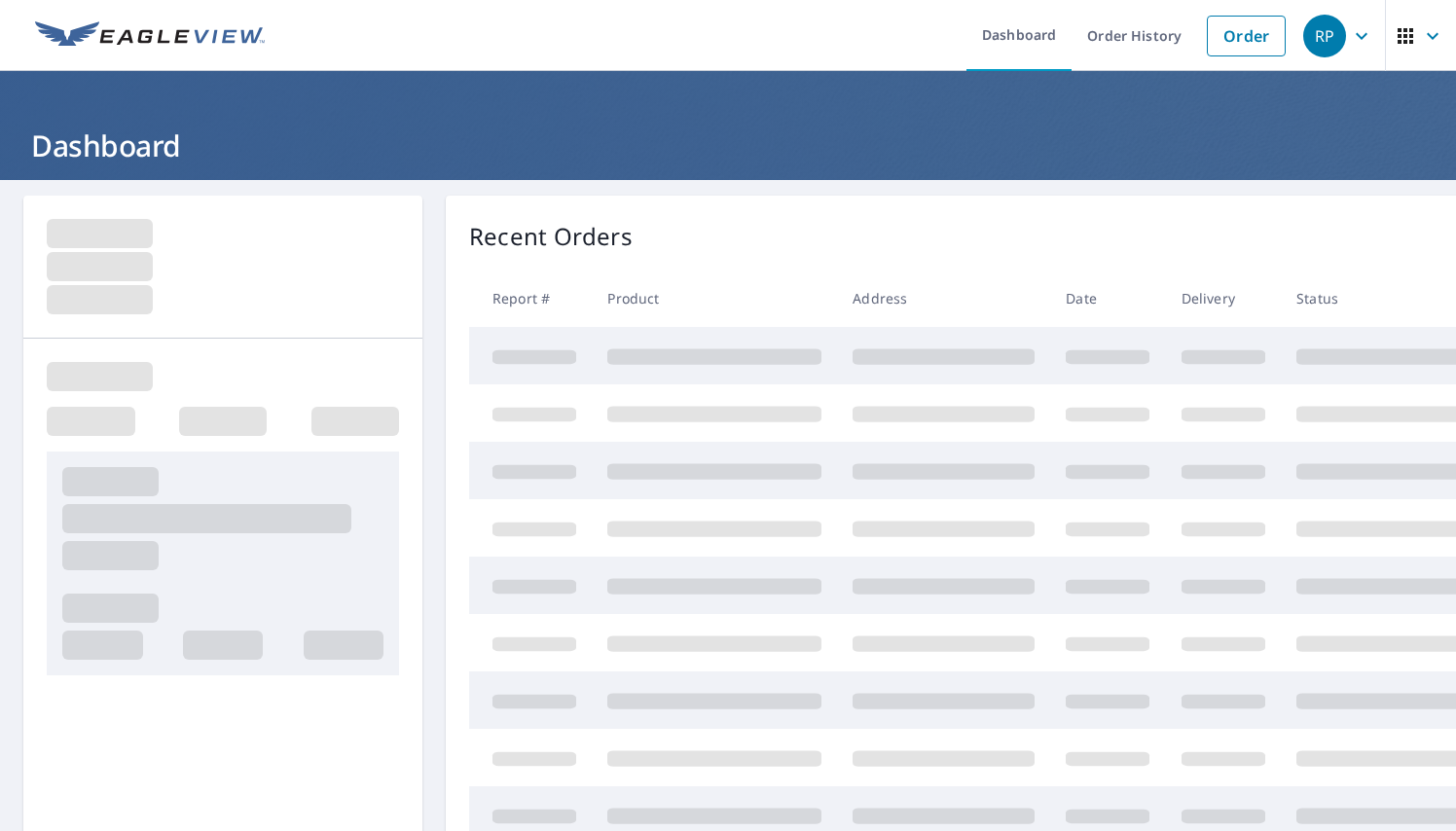 scroll, scrollTop: 0, scrollLeft: 0, axis: both 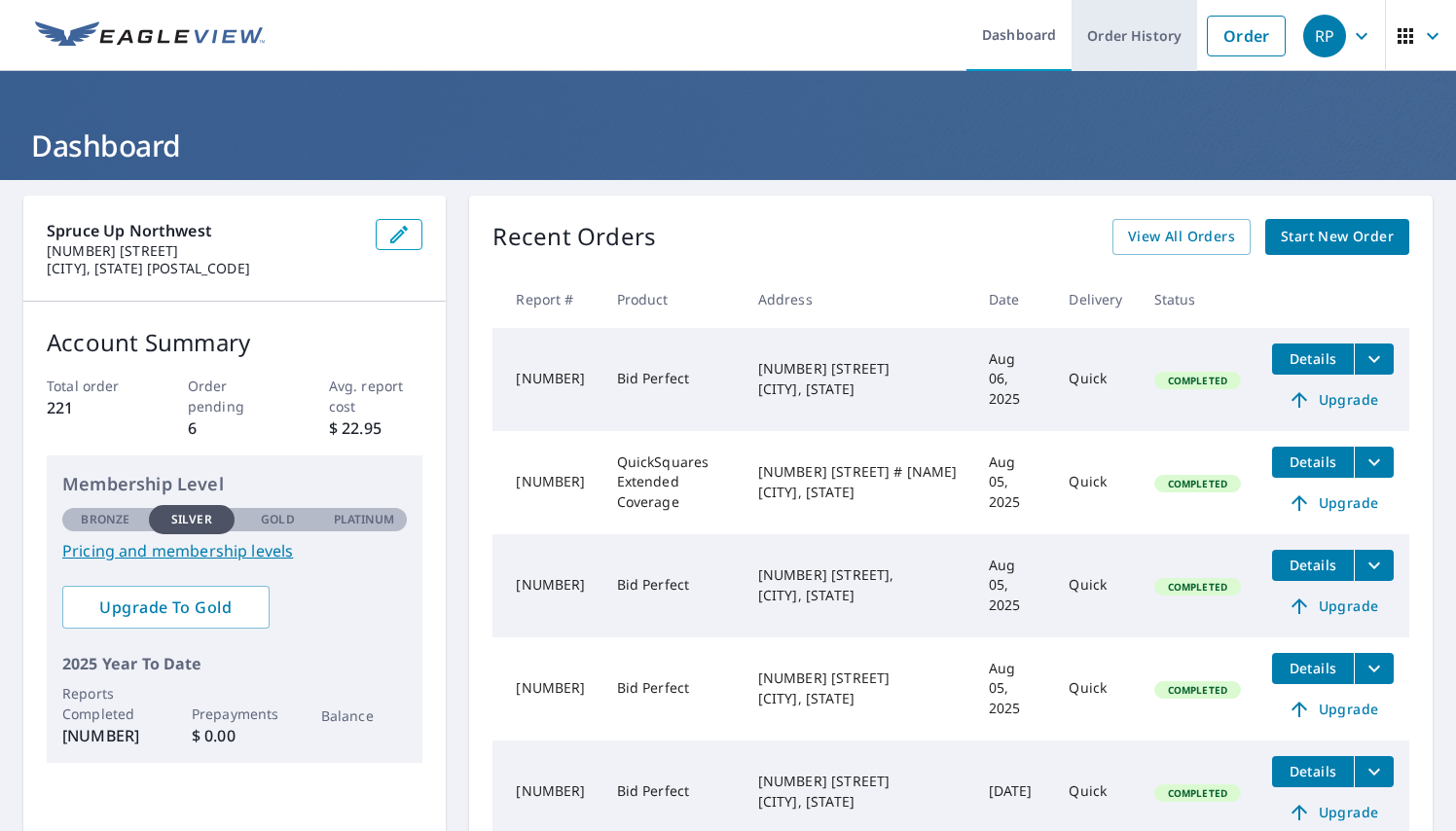 click on "Order History" at bounding box center [1134, 35] 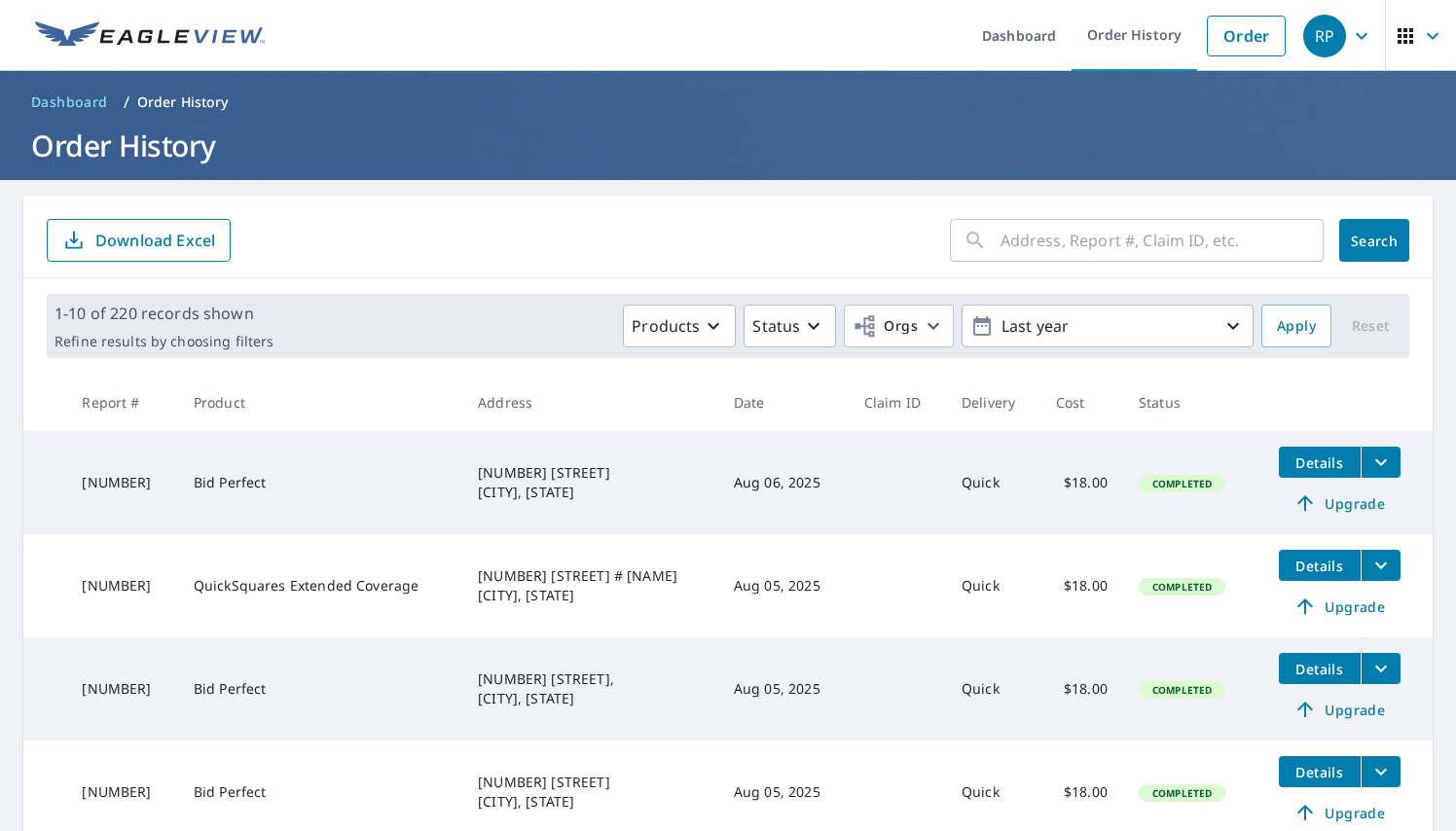 click at bounding box center [1162, 240] 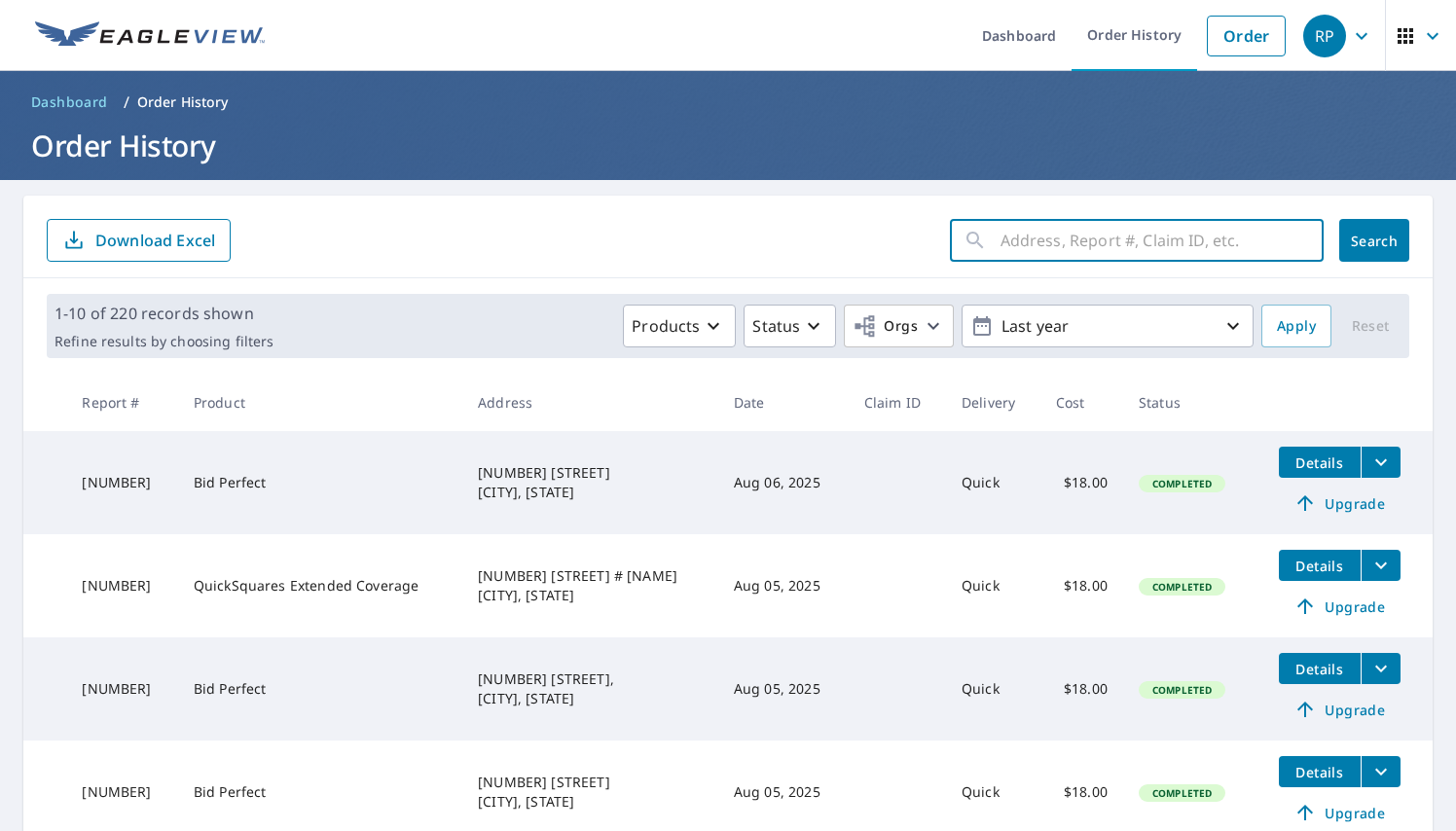 paste on "[NUMBER] [STREET]" 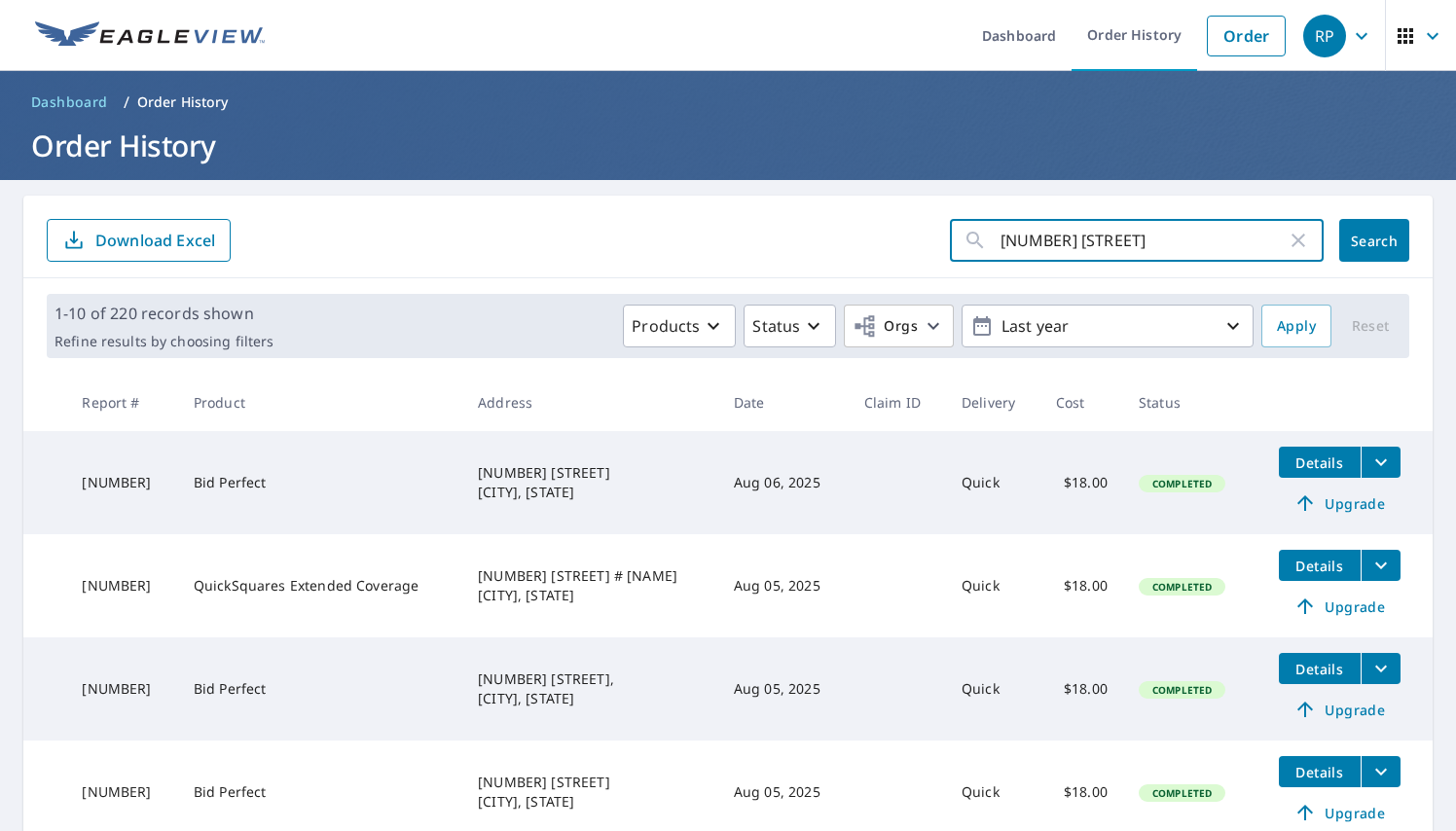click on "Search" 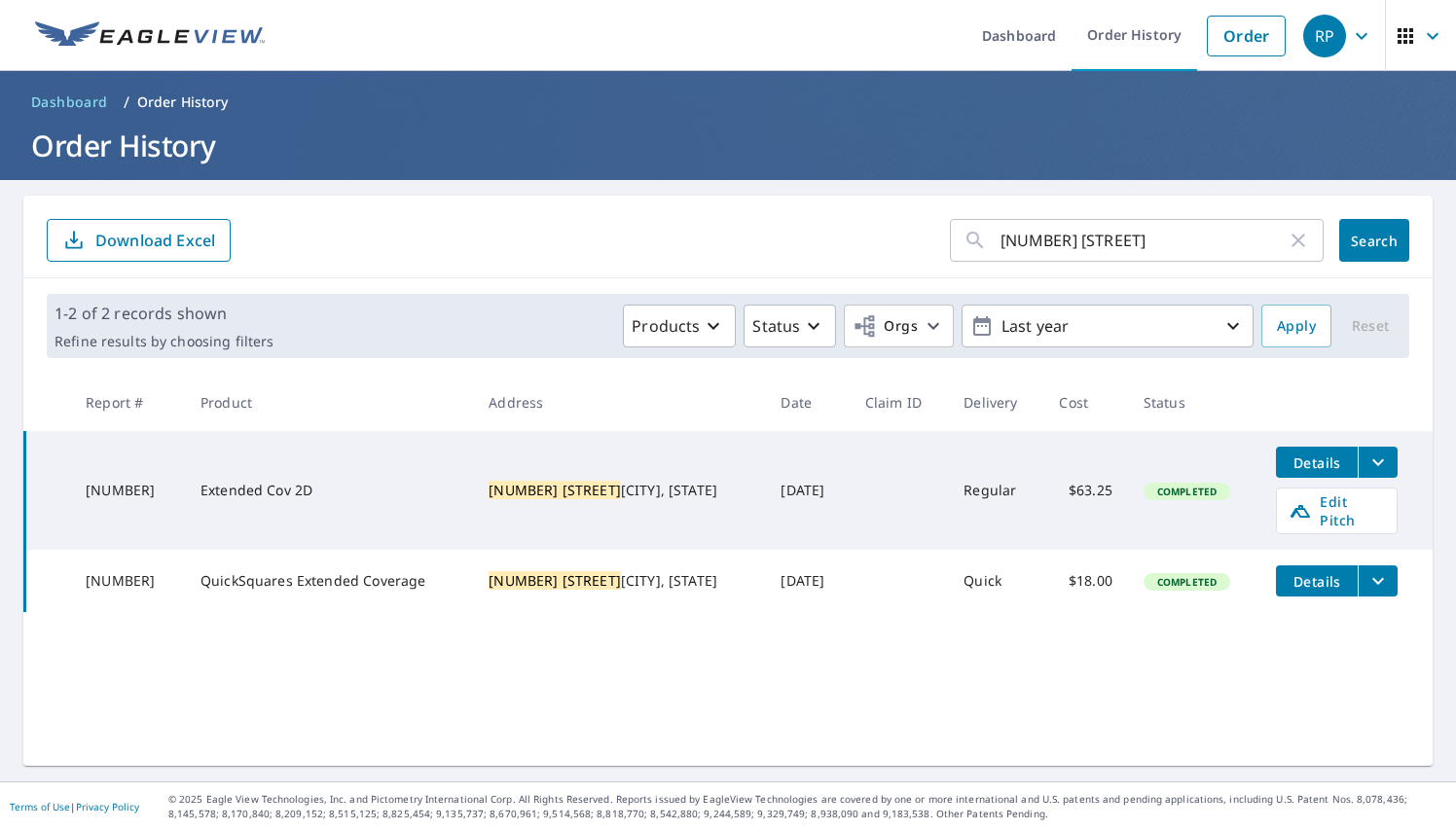 click on "Details" at bounding box center [1317, 462] 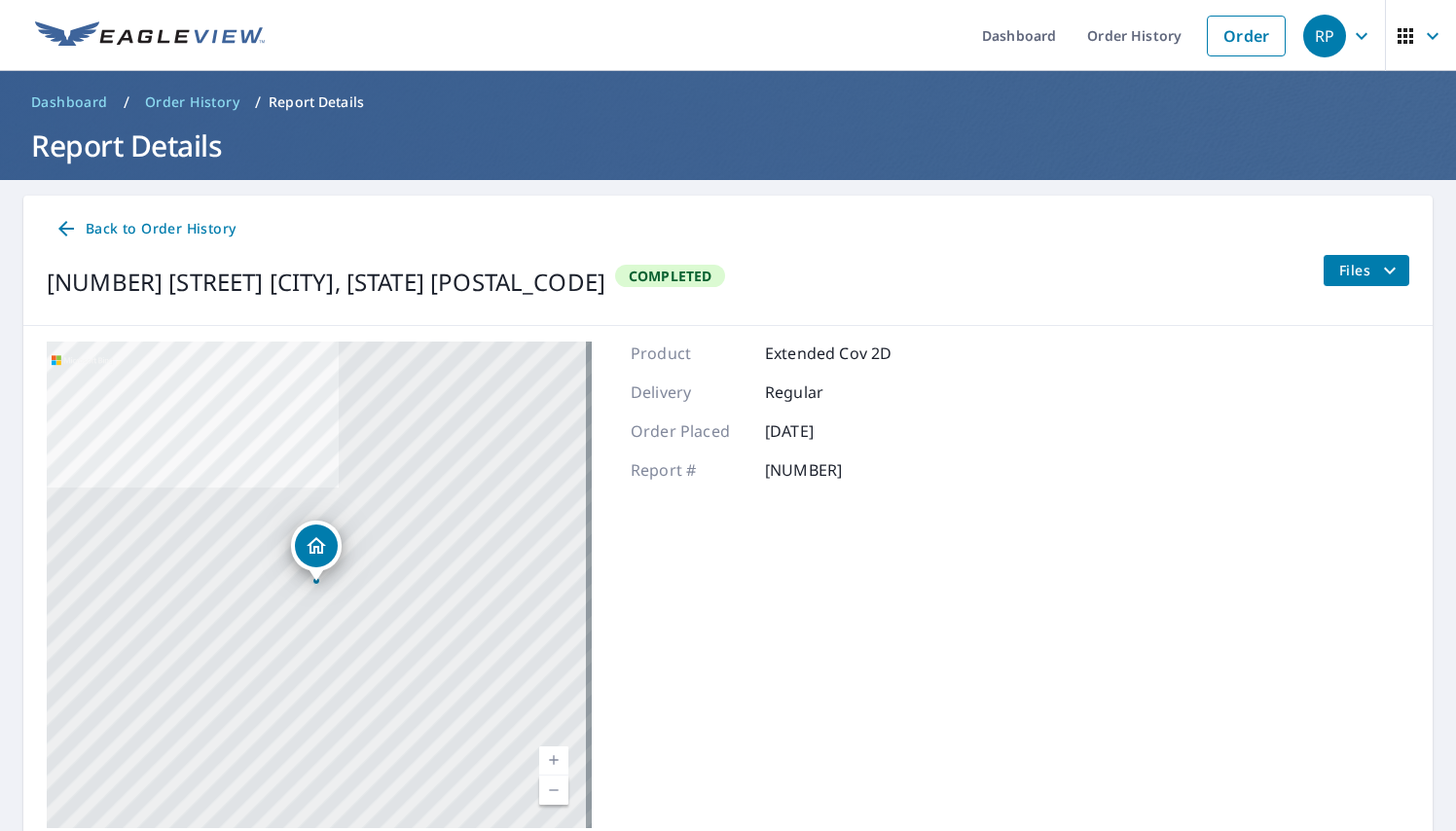 click on "Back to Order History [NUMBER] [STREET]
[CITY], [STATE] Completed Files" at bounding box center (728, 261) 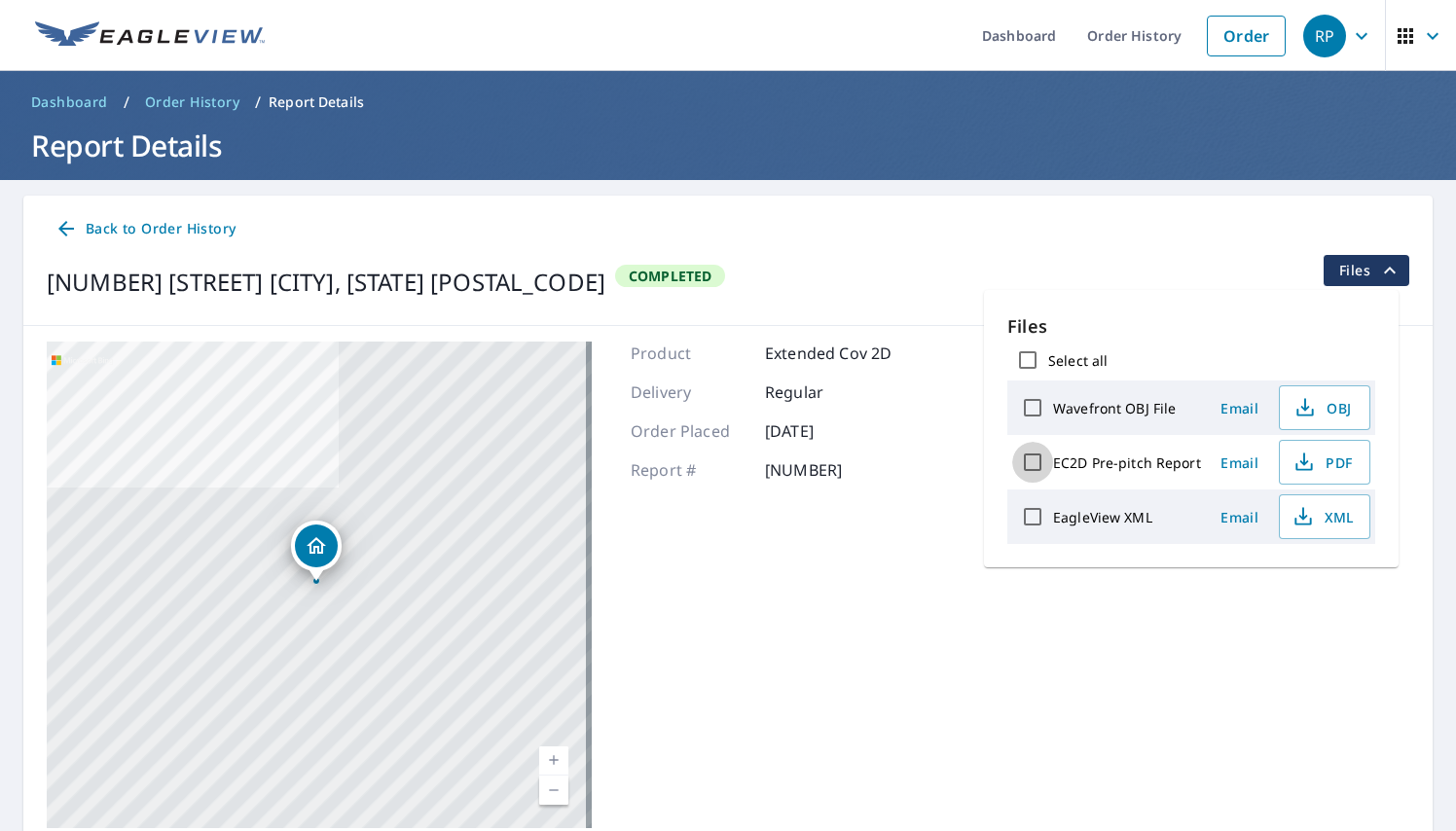 click on "EC2D Pre-pitch Report" at bounding box center [1033, 462] 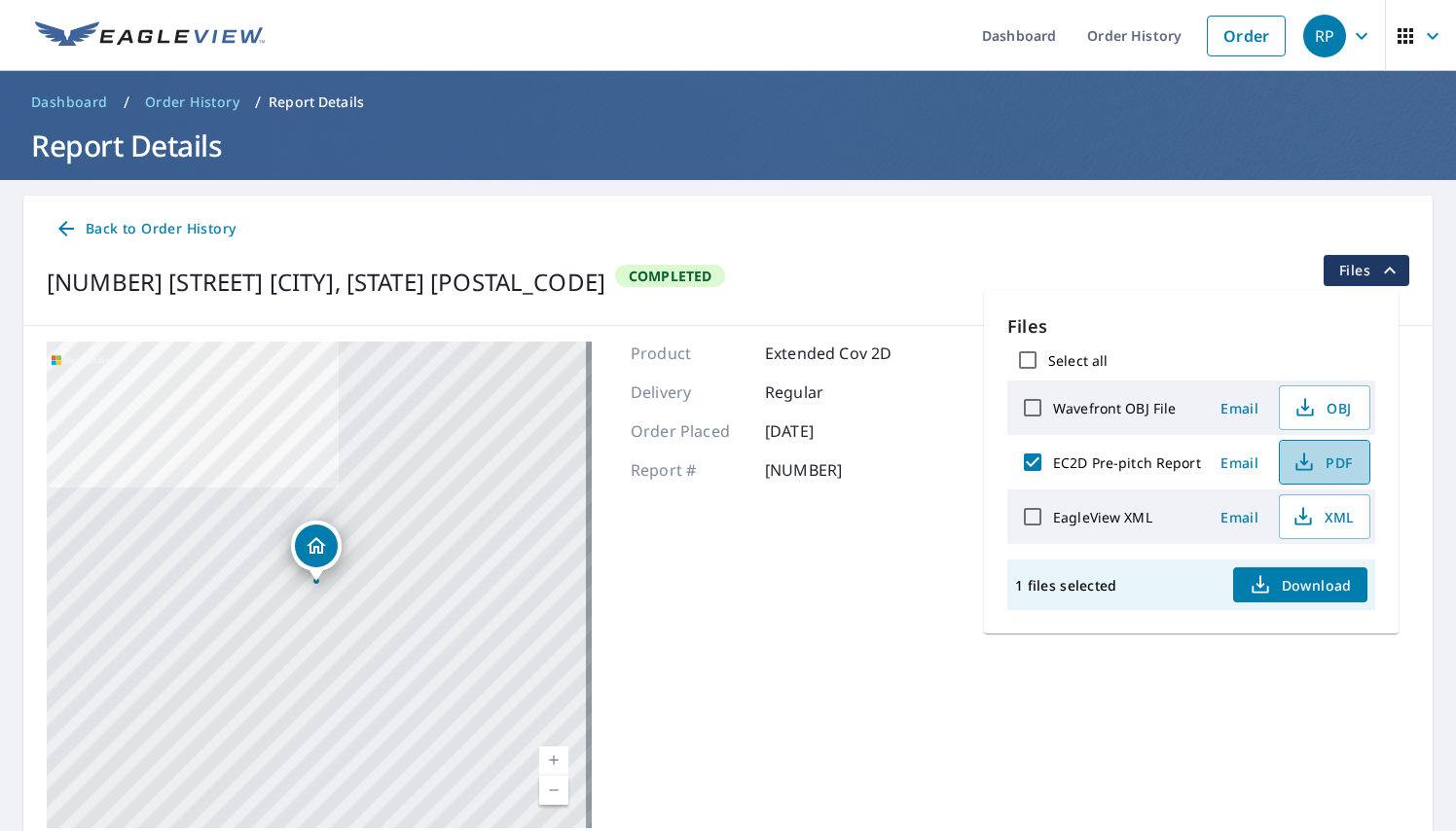 click on "PDF" at bounding box center (1323, 462) 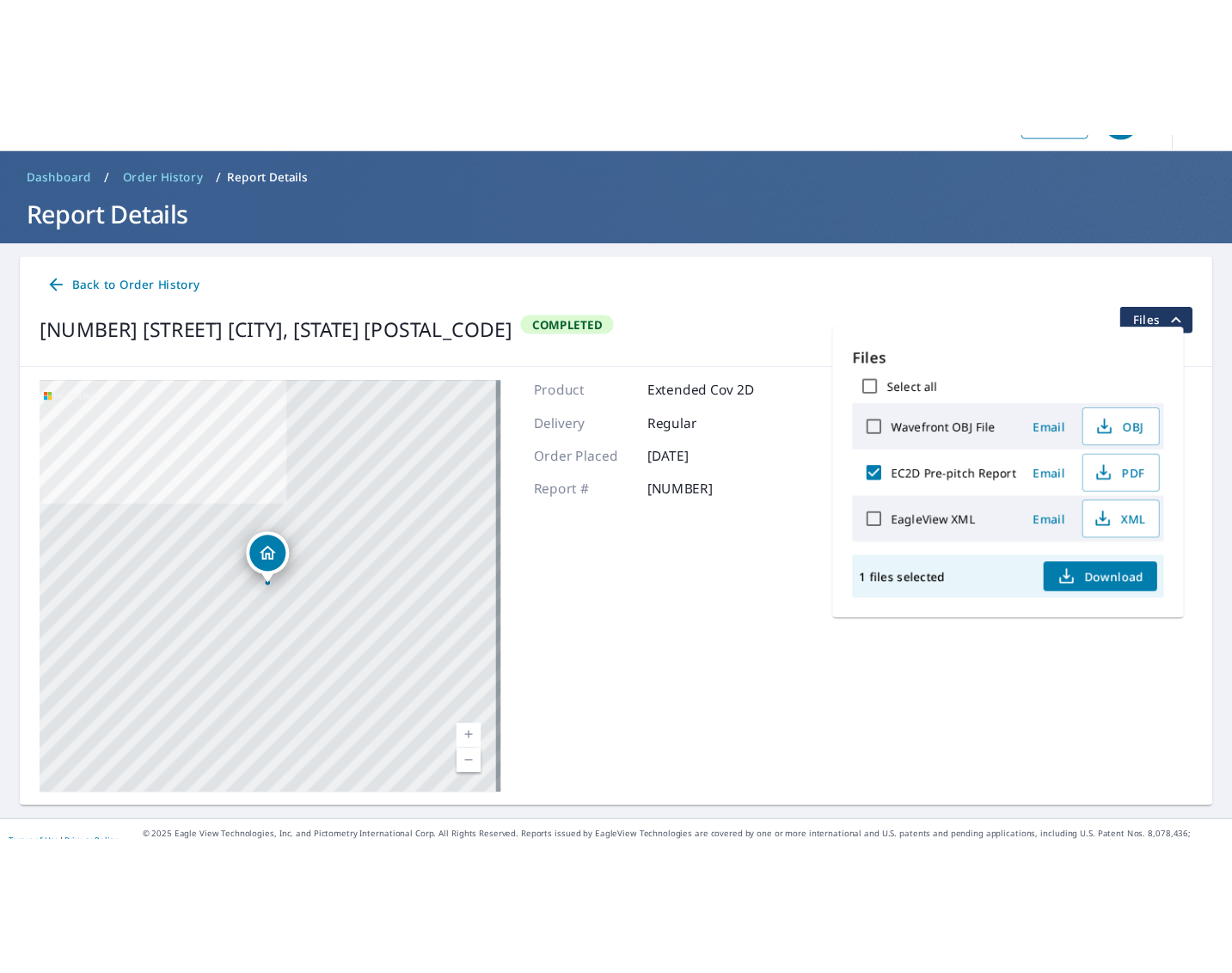 scroll, scrollTop: 58, scrollLeft: 0, axis: vertical 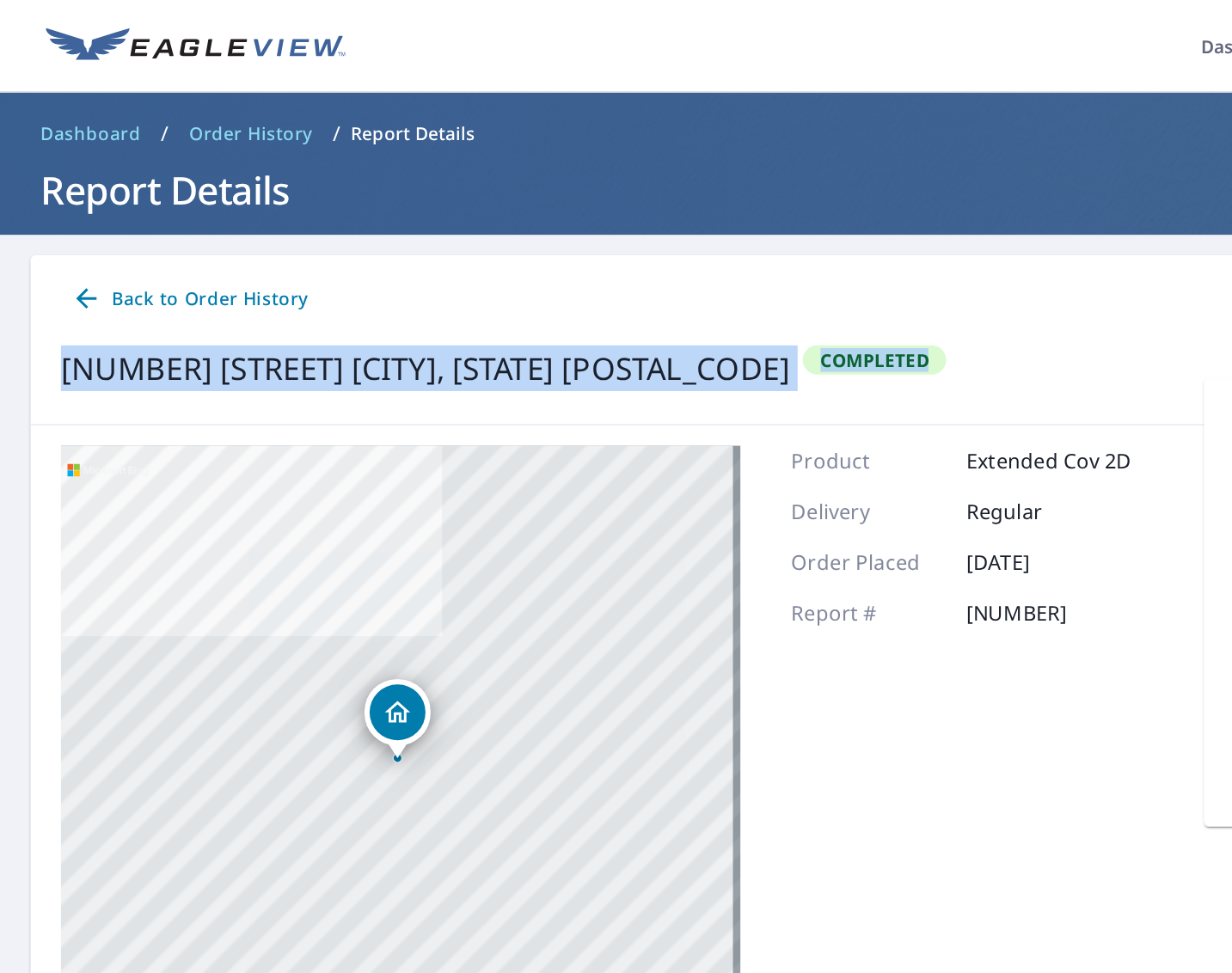 drag, startPoint x: 46, startPoint y: 248, endPoint x: 416, endPoint y: 254, distance: 370.04865 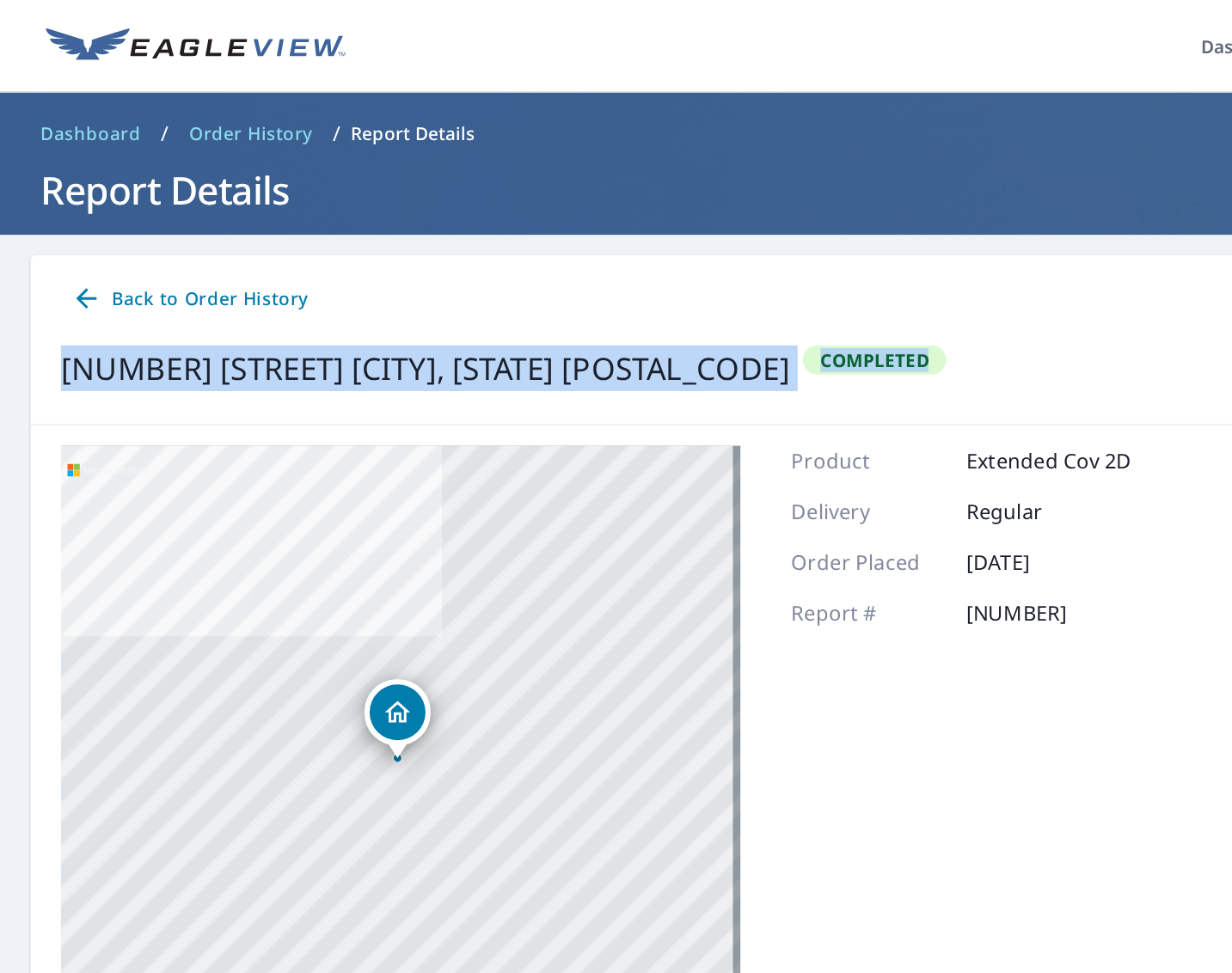 copy on "[NUMBER] [STREET]
[CITY], [STATE] Completed" 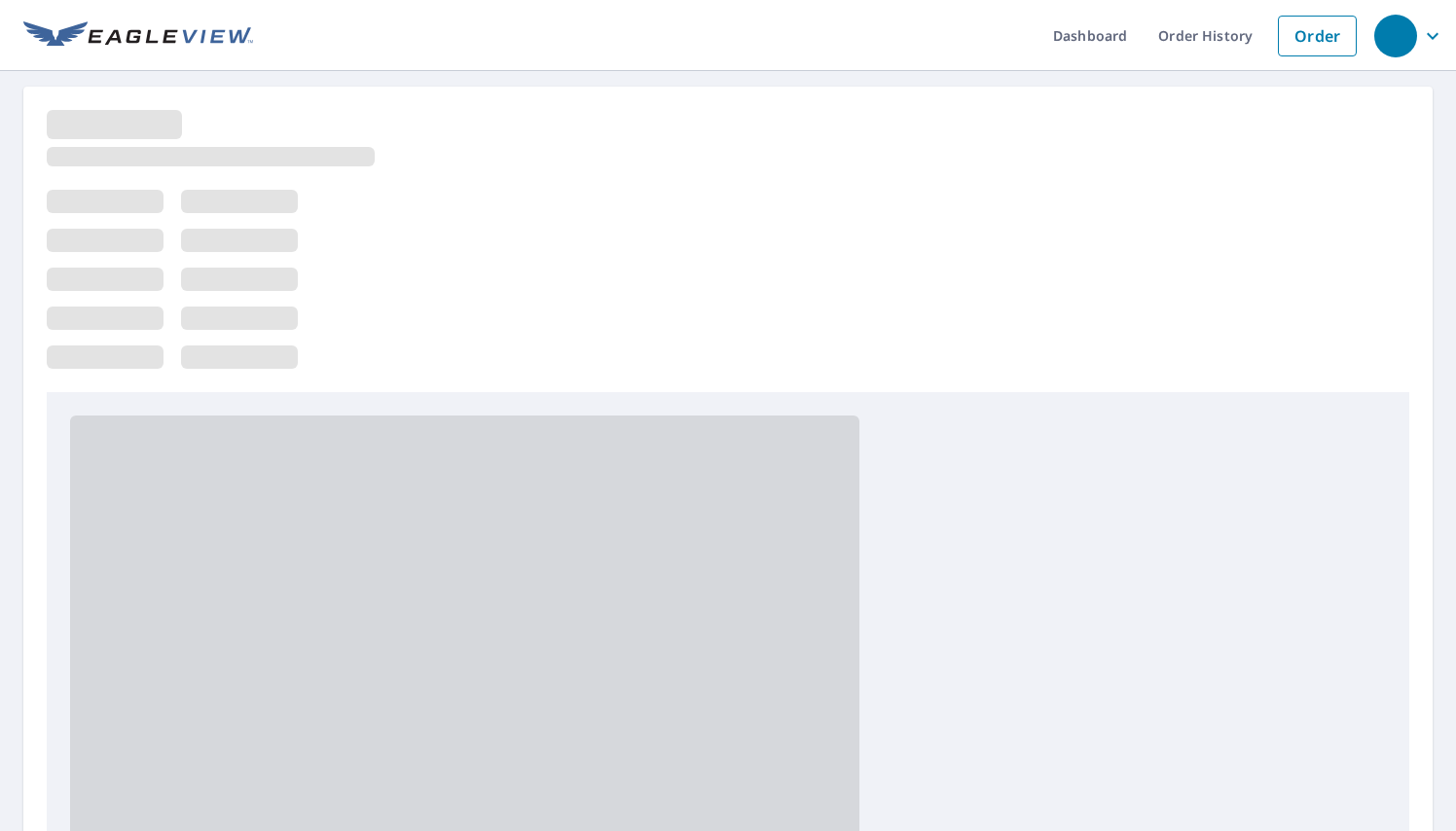 scroll, scrollTop: 0, scrollLeft: 0, axis: both 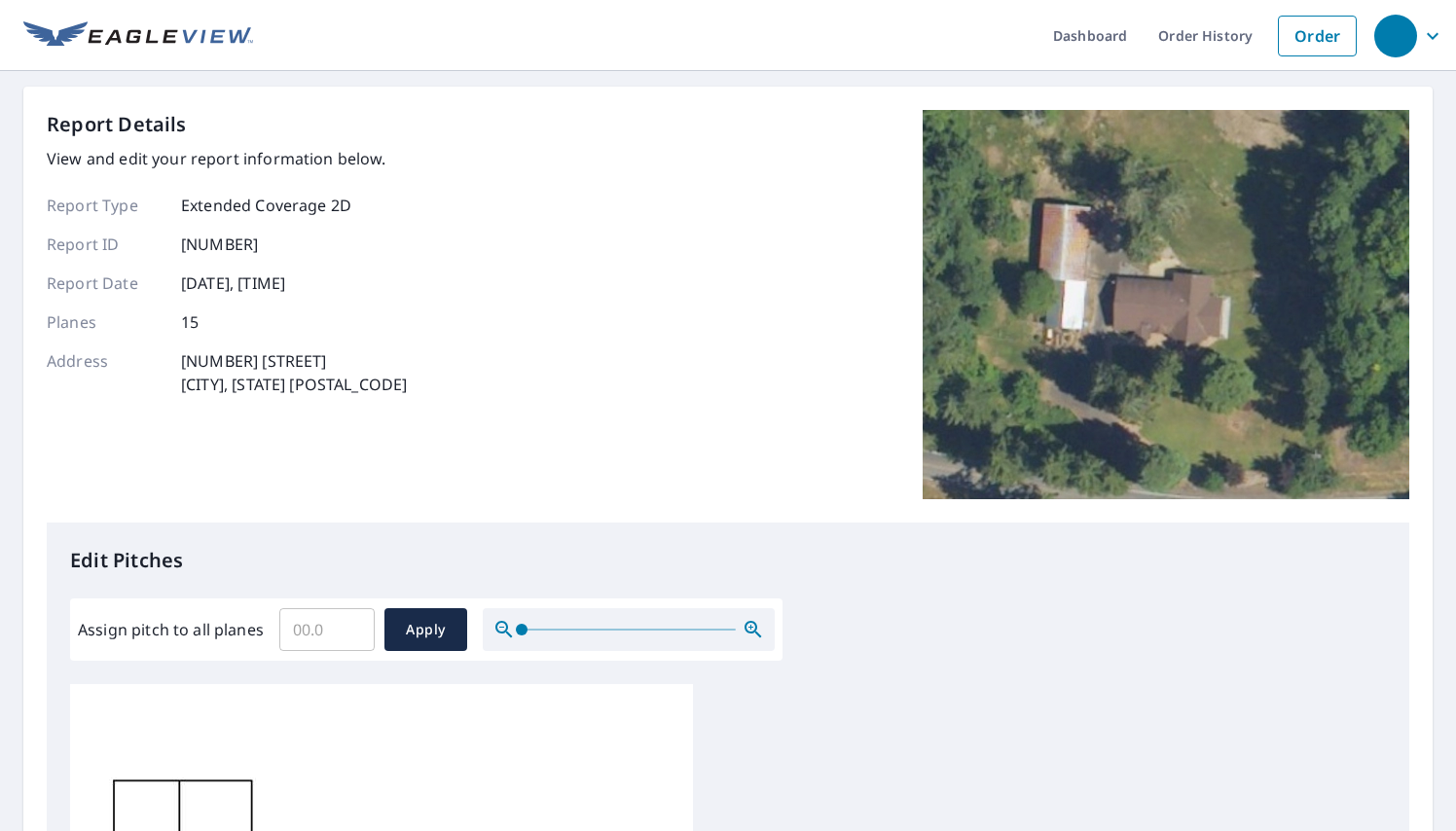 click on "Assign pitch to all planes" at bounding box center (327, 630) 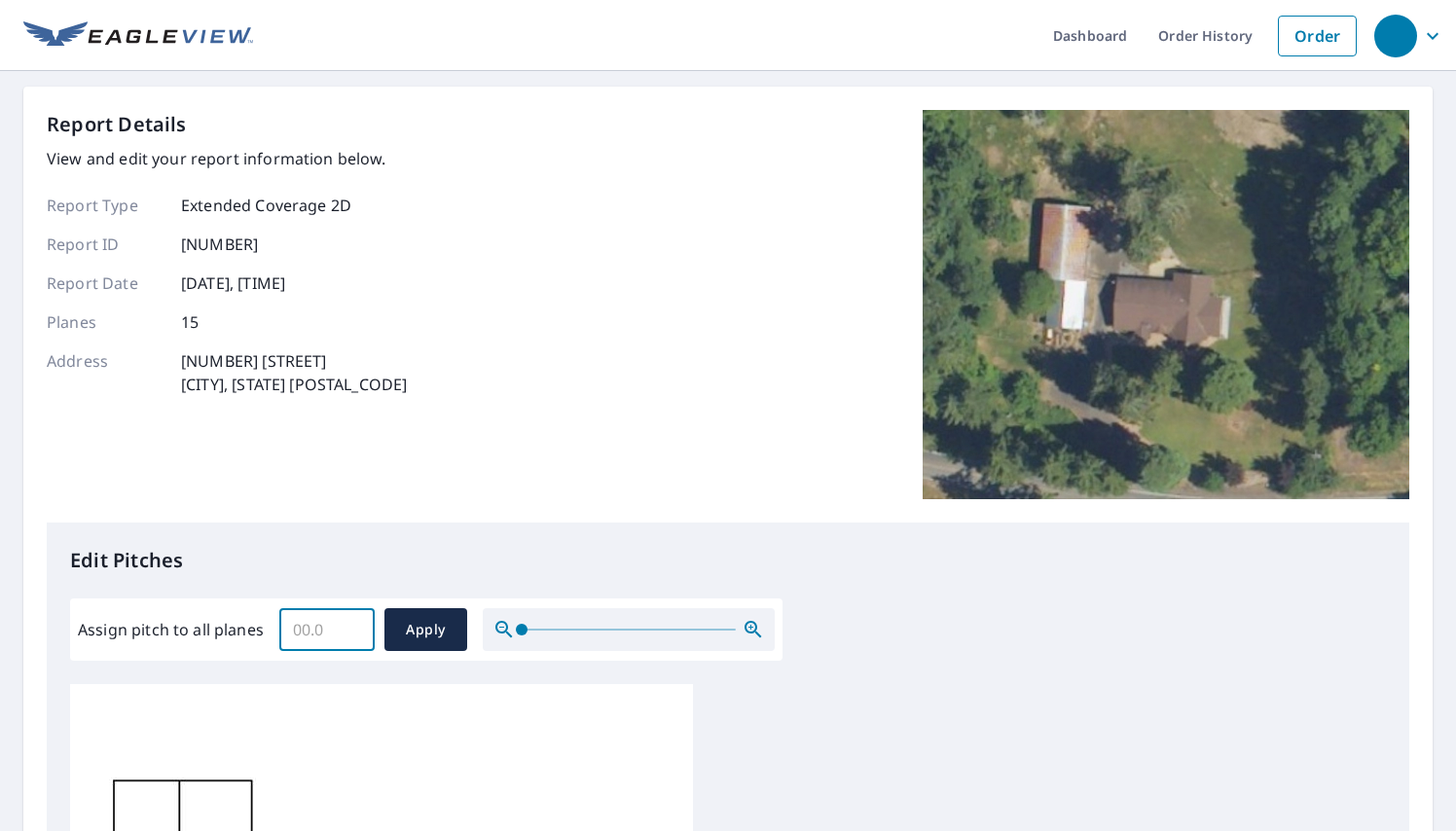 click on "Assign pitch to all planes" at bounding box center [327, 630] 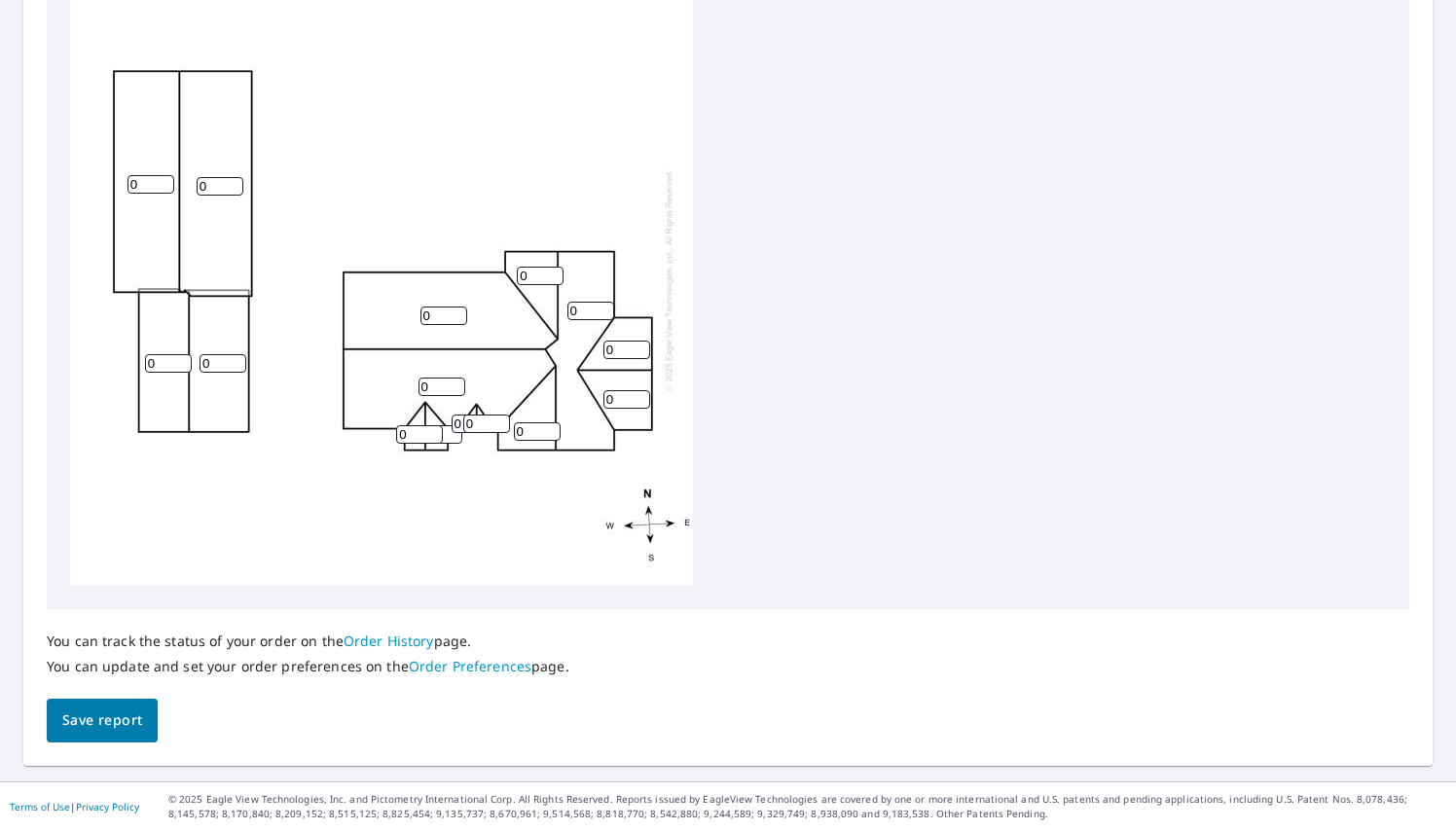 scroll, scrollTop: 708, scrollLeft: 0, axis: vertical 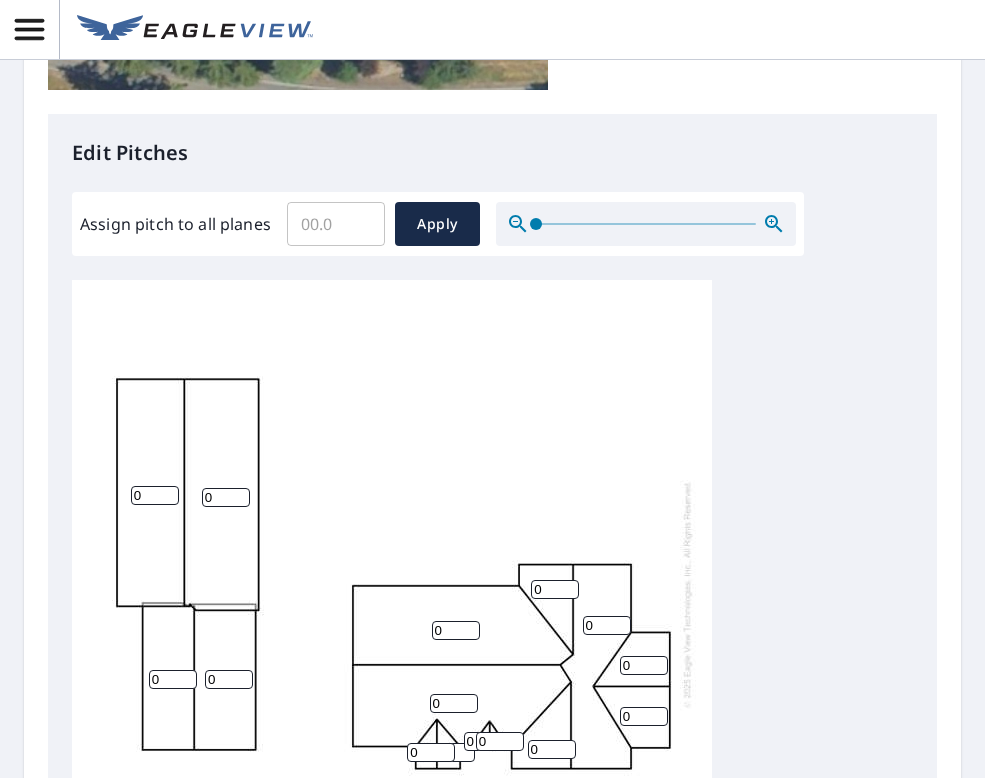 click at bounding box center (492, 30) 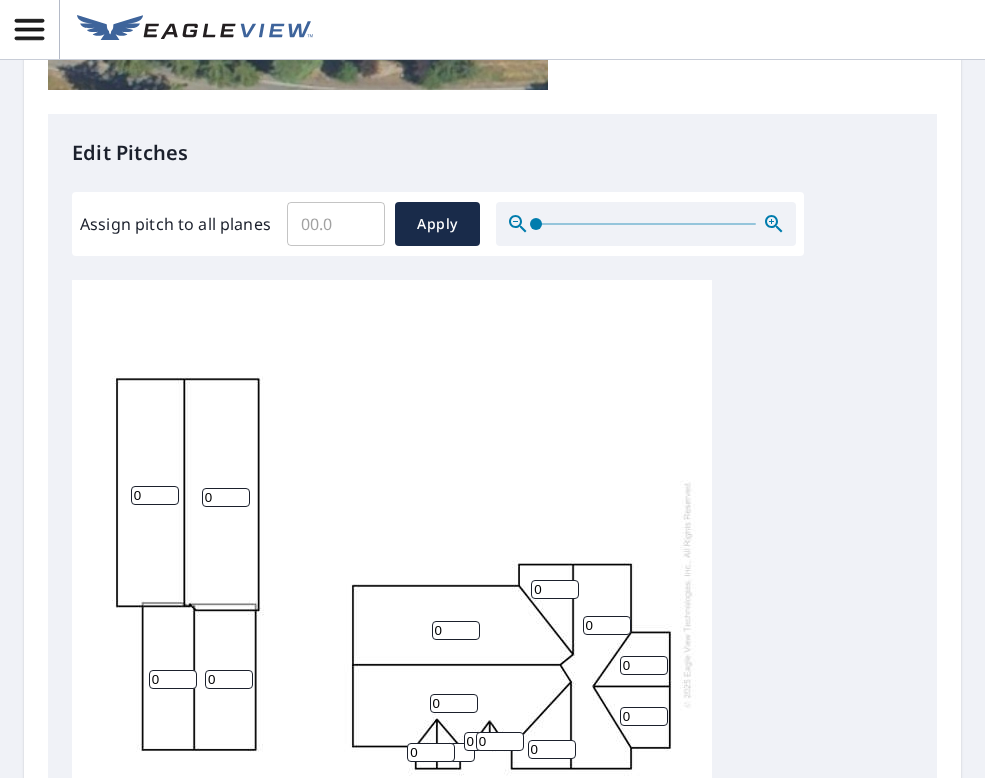 click on "0" at bounding box center (456, 630) 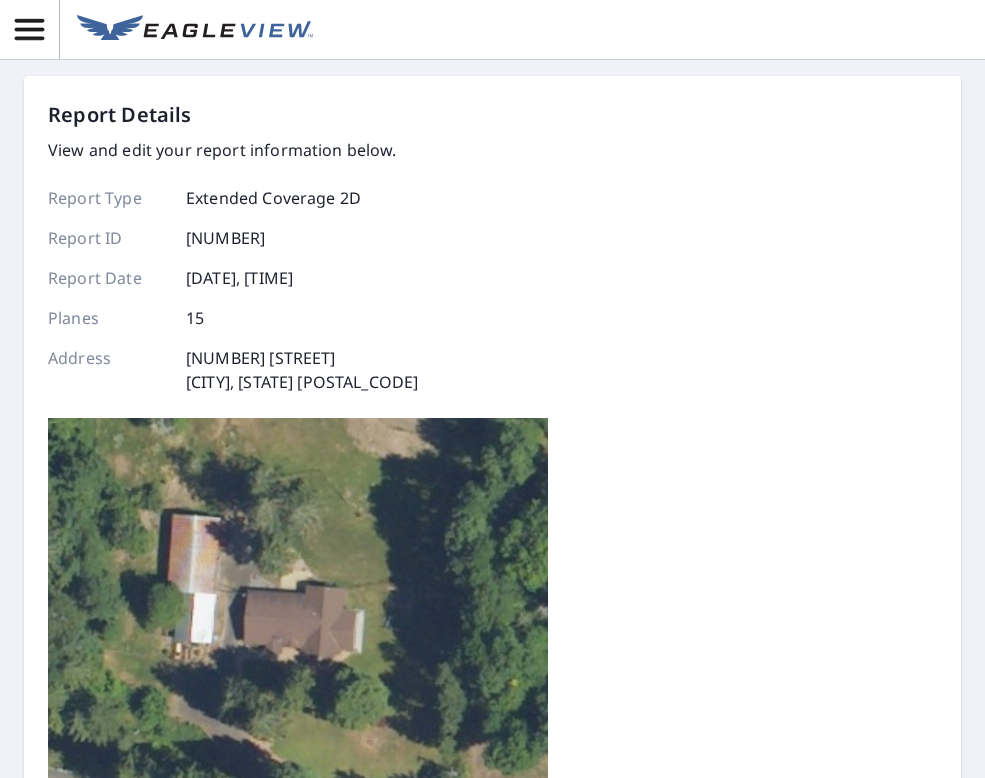 scroll, scrollTop: -16, scrollLeft: 0, axis: vertical 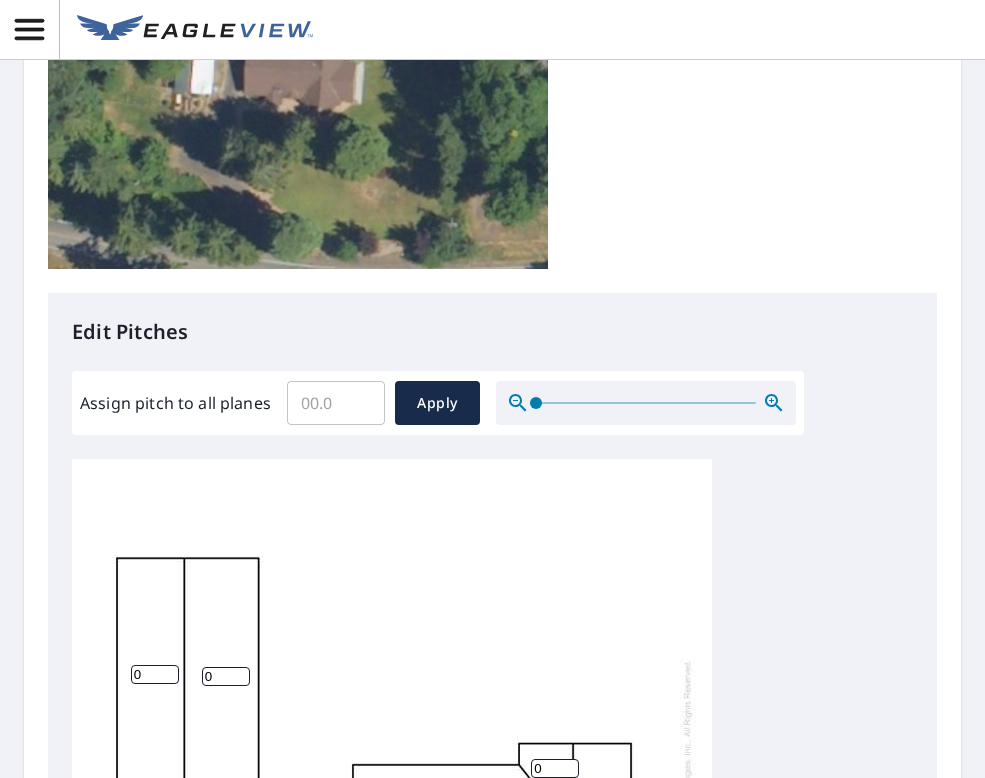 click on "0 0 0 0 0 0 0 0 0 0 0 0 0 0" at bounding box center [392, 773] 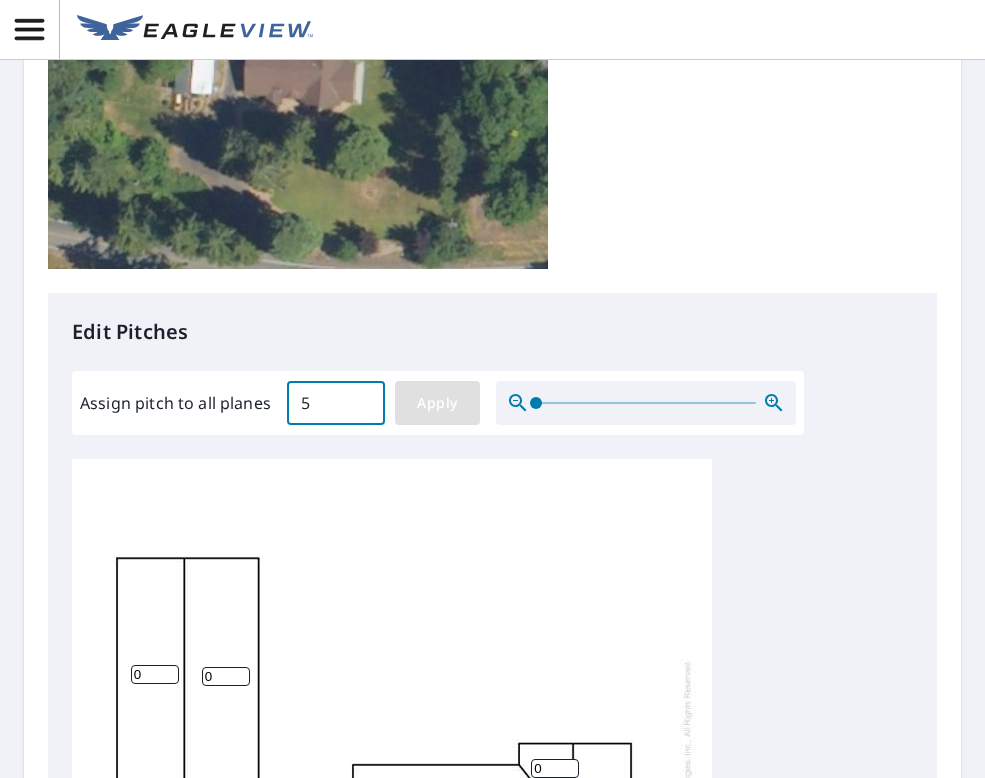 type on "5" 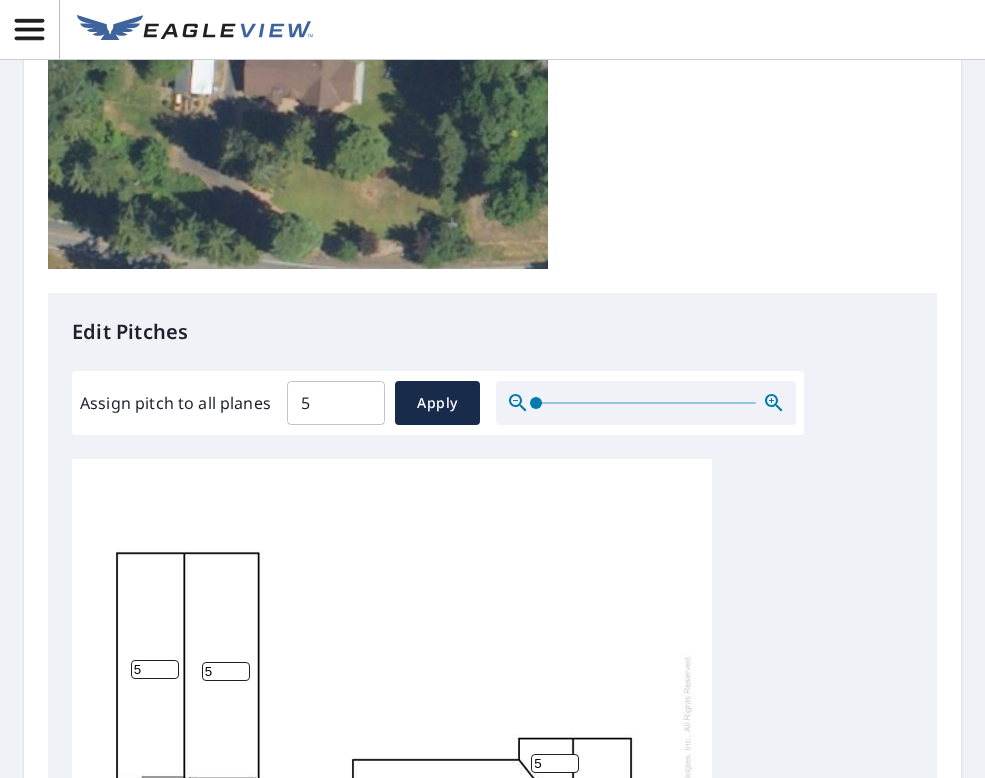 scroll, scrollTop: 20, scrollLeft: 0, axis: vertical 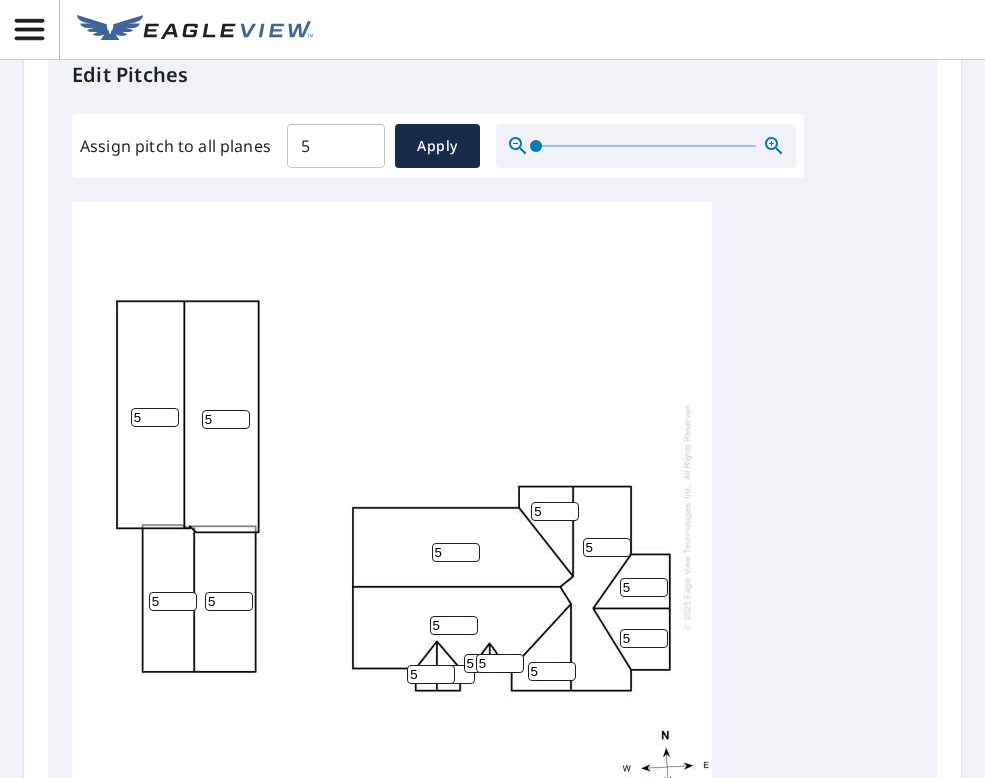 click on "Save report" at bounding box center [105, 968] 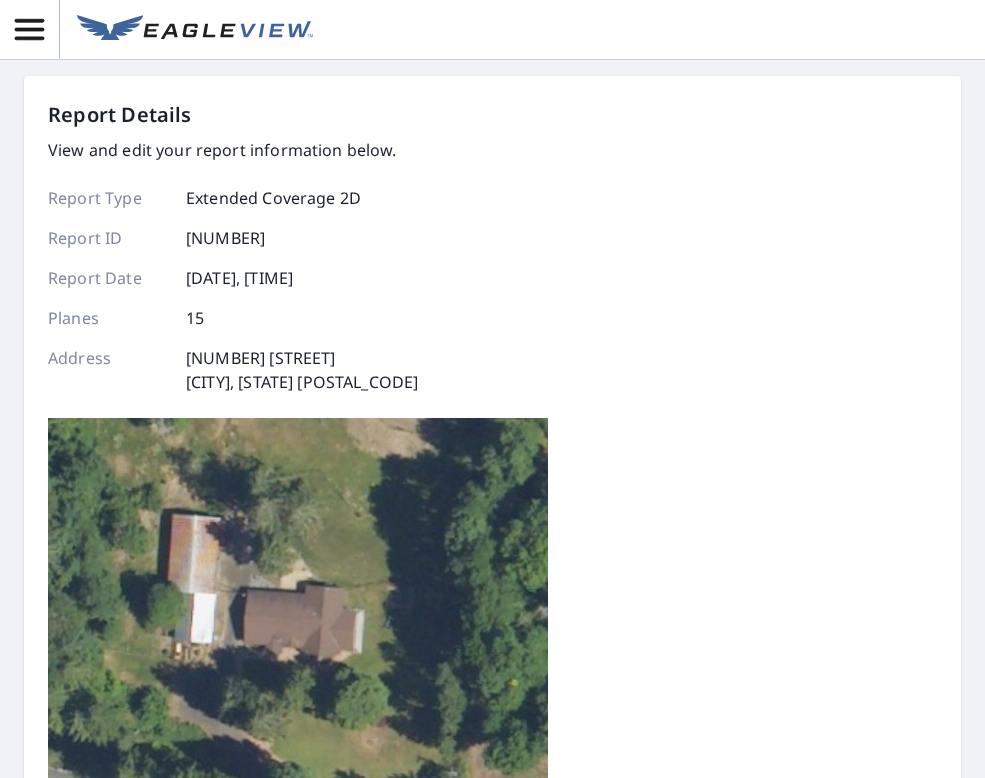 scroll, scrollTop: 0, scrollLeft: 0, axis: both 